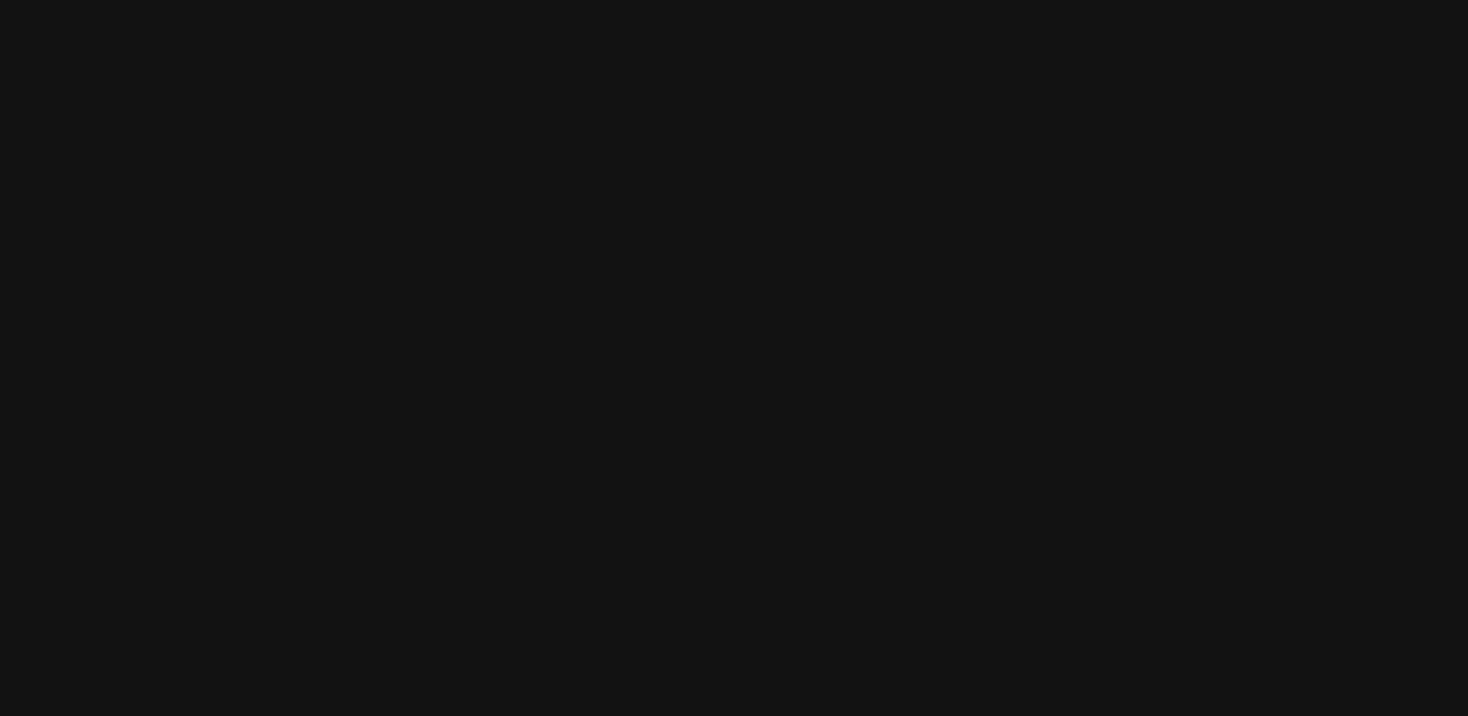 scroll, scrollTop: 0, scrollLeft: 0, axis: both 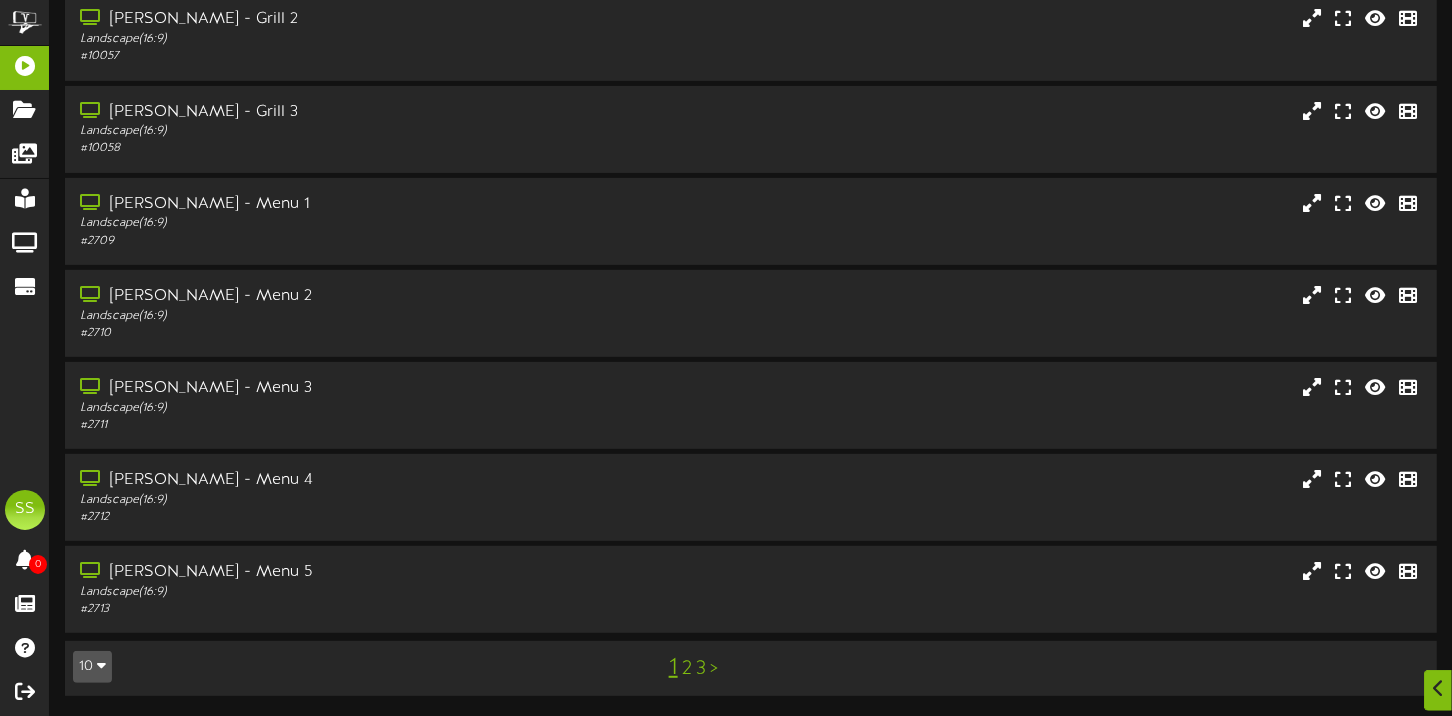 click on "10" at bounding box center [92, 667] 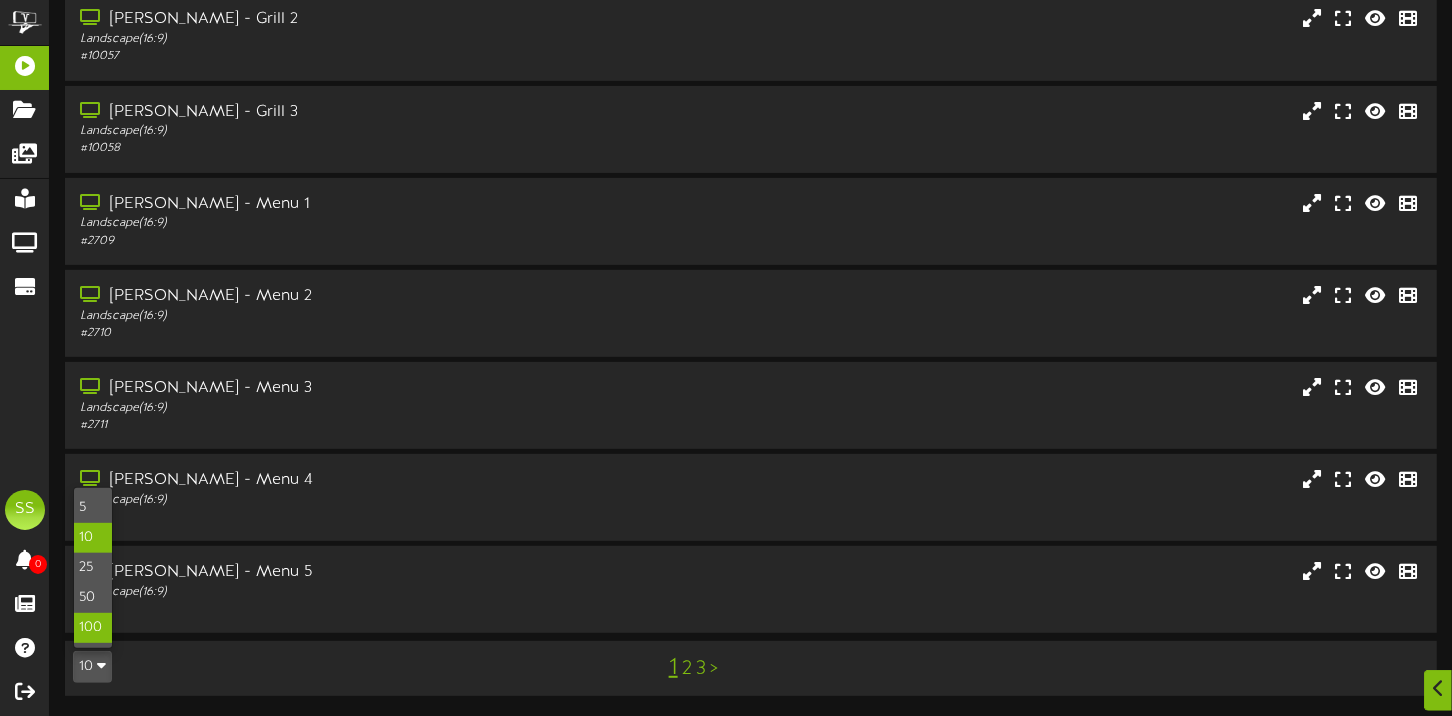 click on "100" at bounding box center (93, 628) 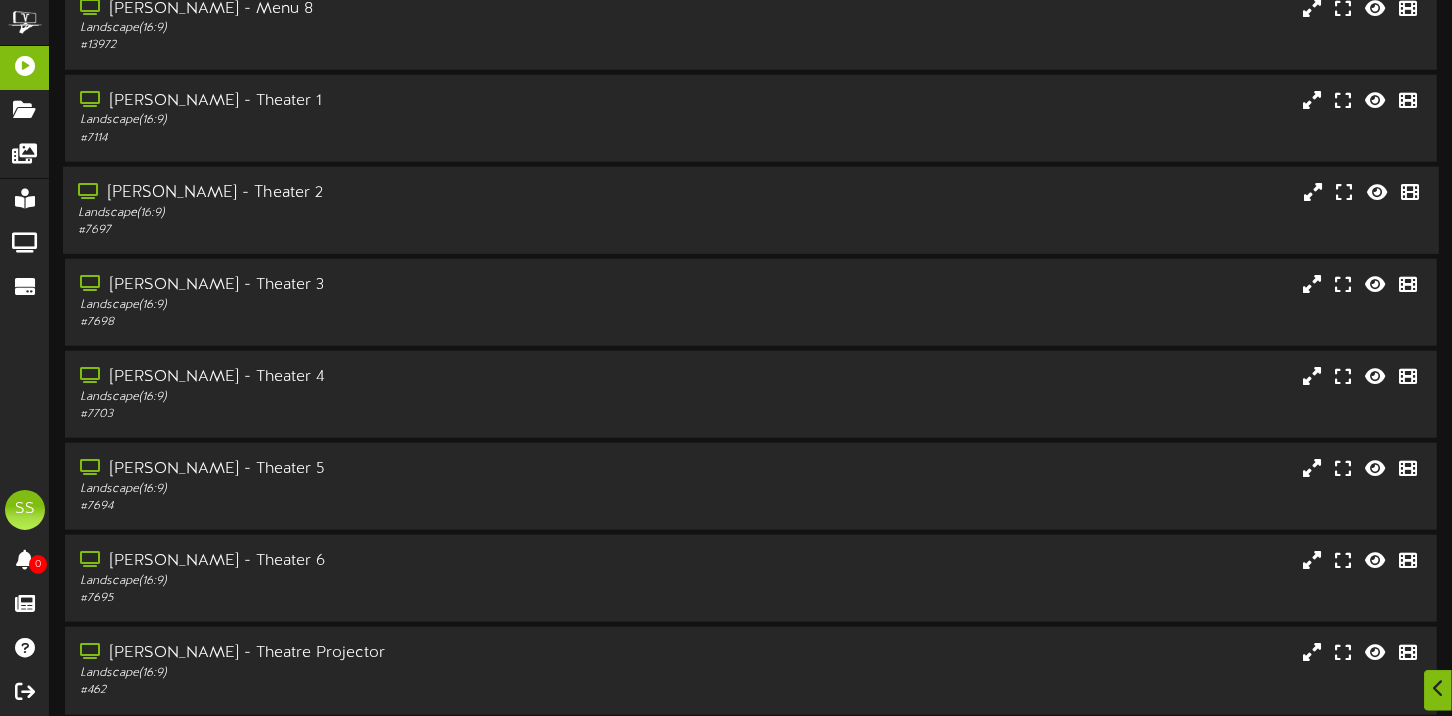 scroll, scrollTop: 1200, scrollLeft: 0, axis: vertical 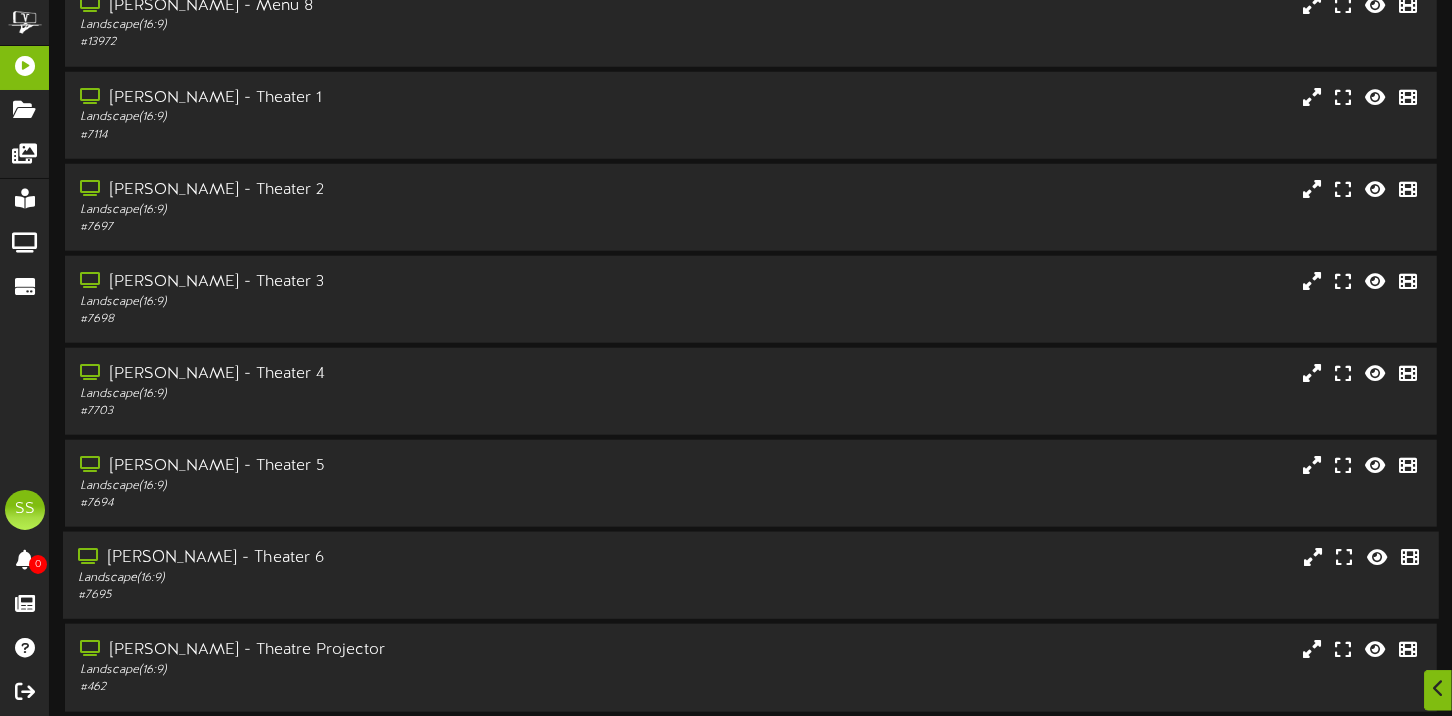 drag, startPoint x: 372, startPoint y: 593, endPoint x: 372, endPoint y: 582, distance: 11 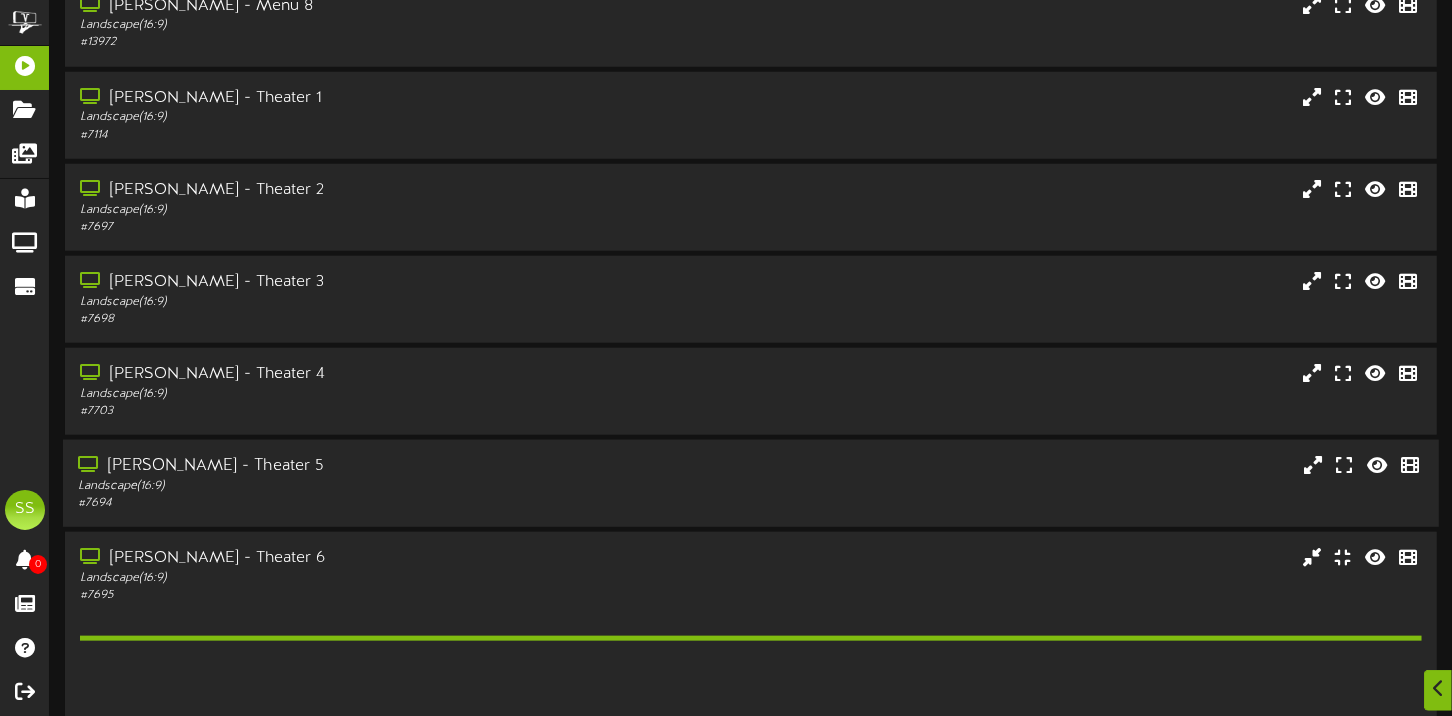 click on "Landscape  ( 16:9 )" at bounding box center (349, 486) 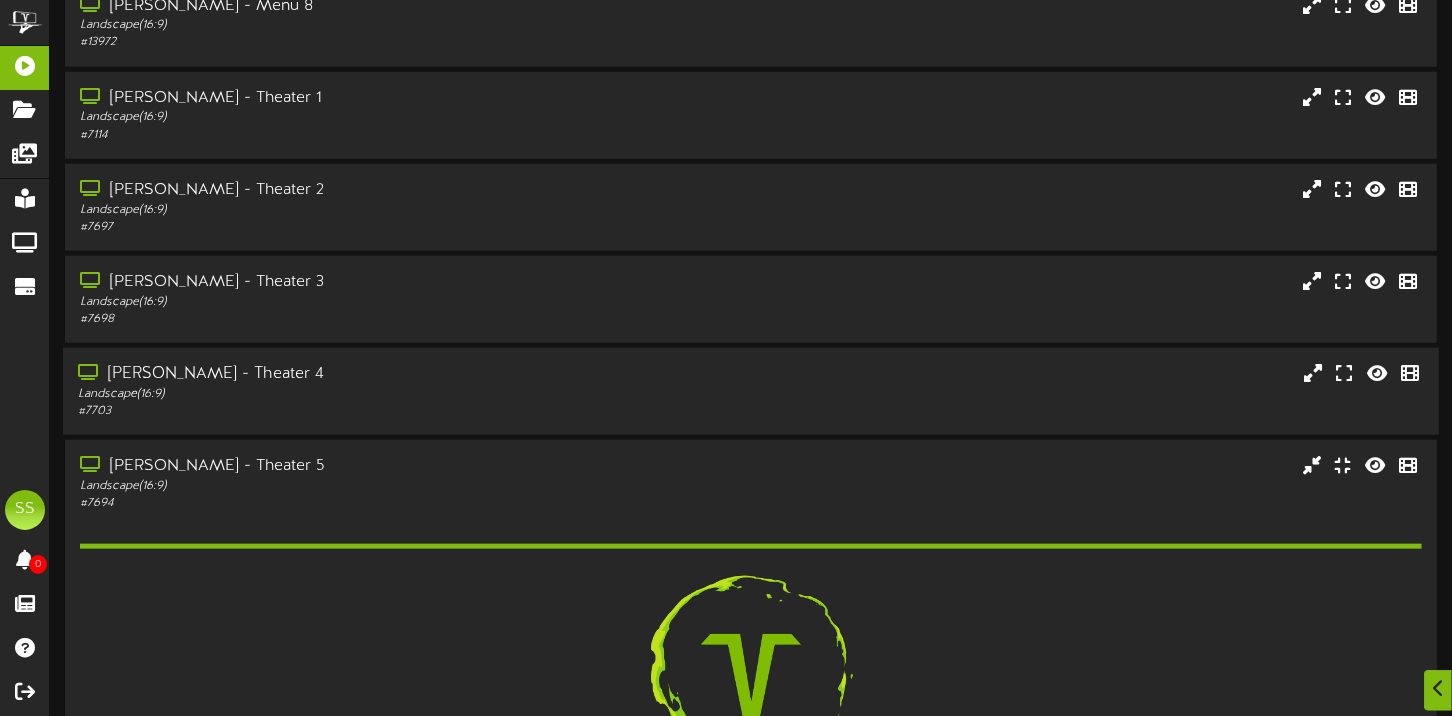 click on "Landscape  ( 16:9 )" at bounding box center (349, 394) 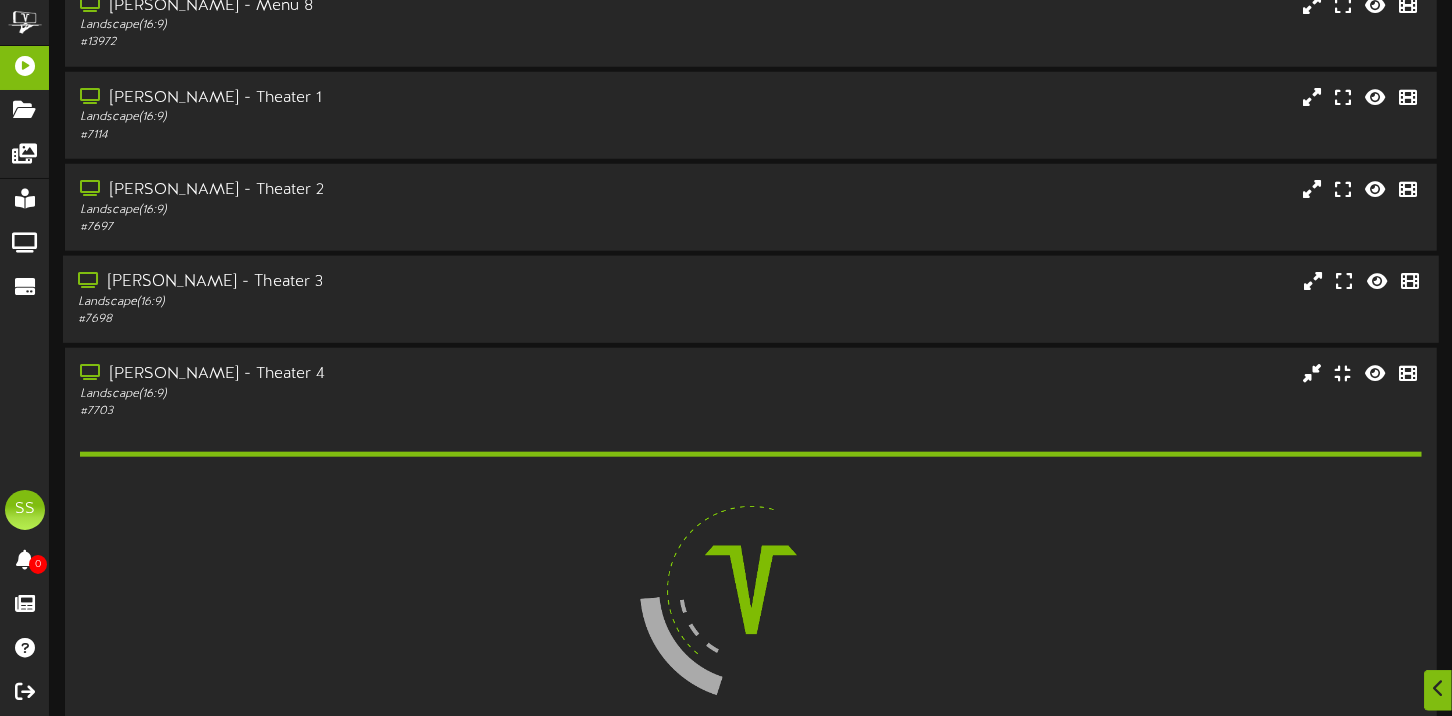 click on "Landscape  ( 16:9 )" at bounding box center (349, 302) 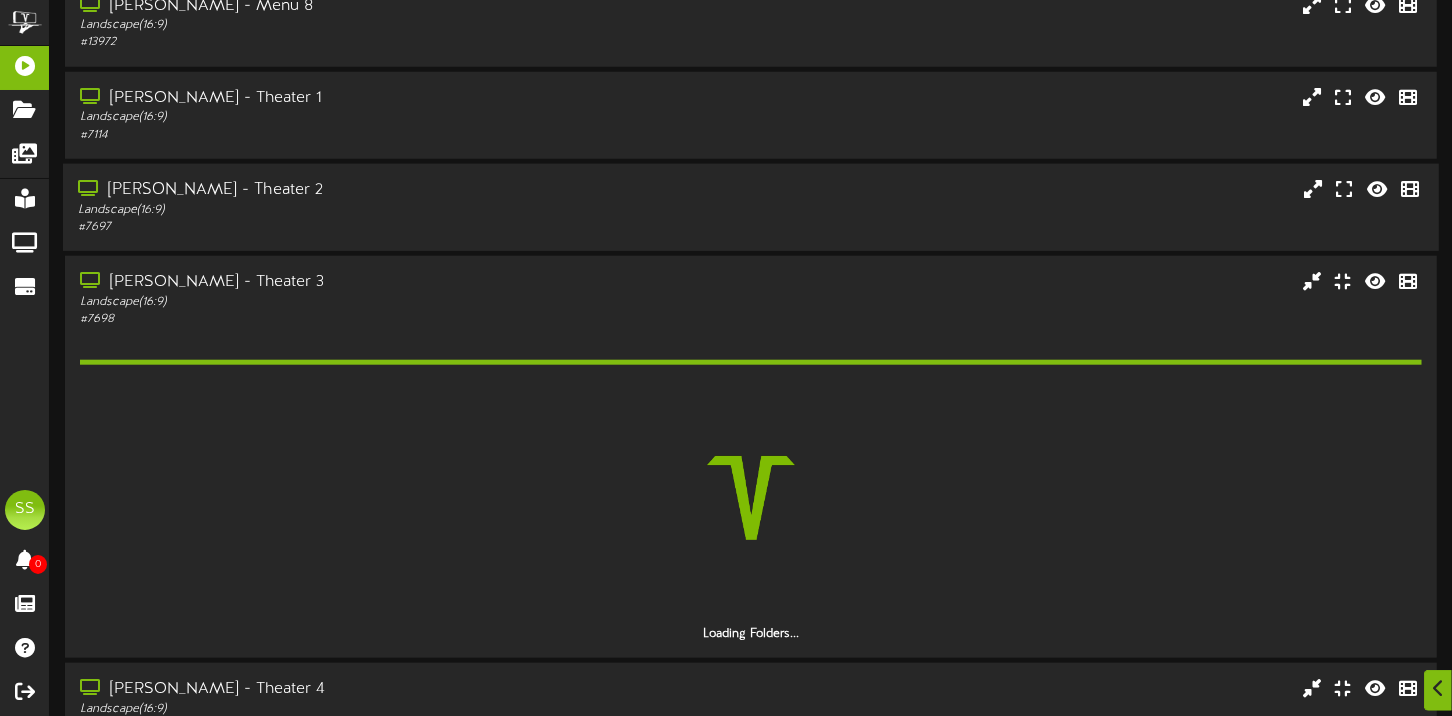 click on "Landscape  ( 16:9 )" at bounding box center [349, 210] 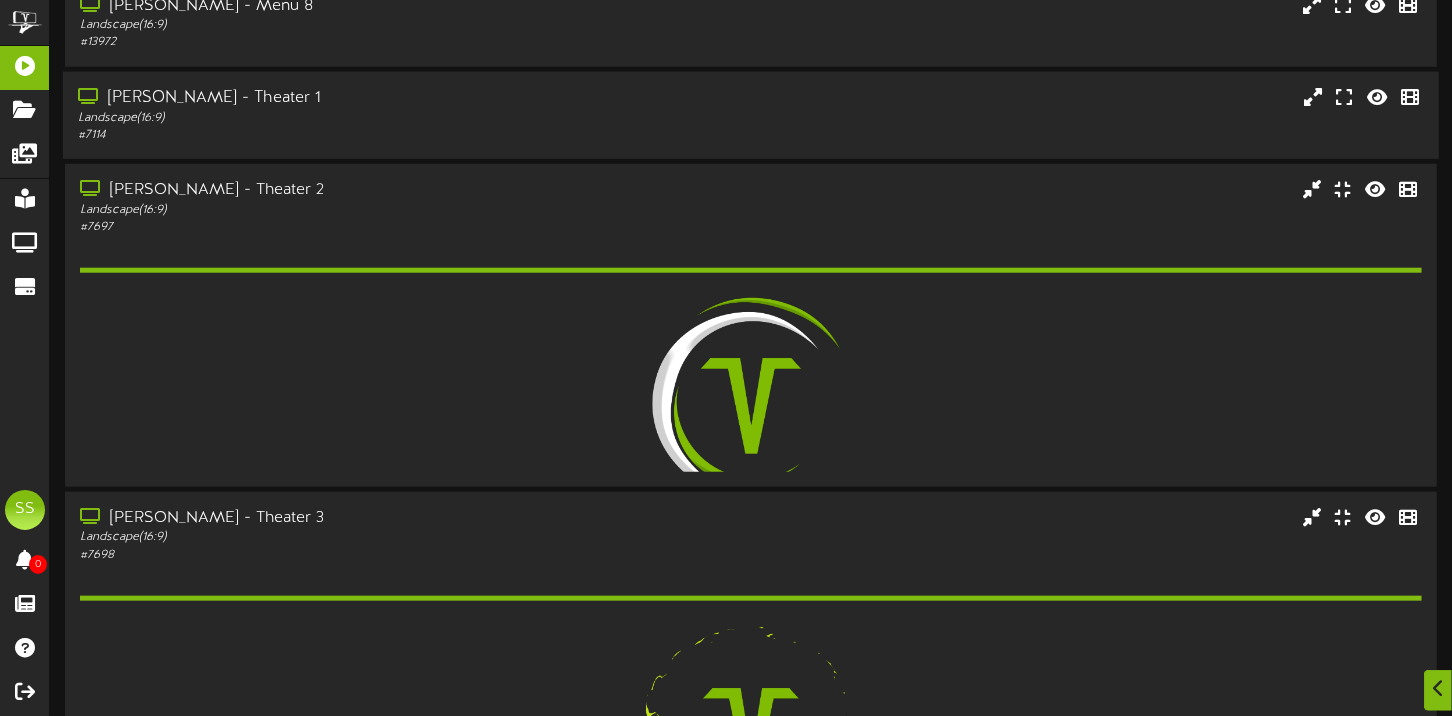 click on "Gilbert - Theater 1" at bounding box center (349, 98) 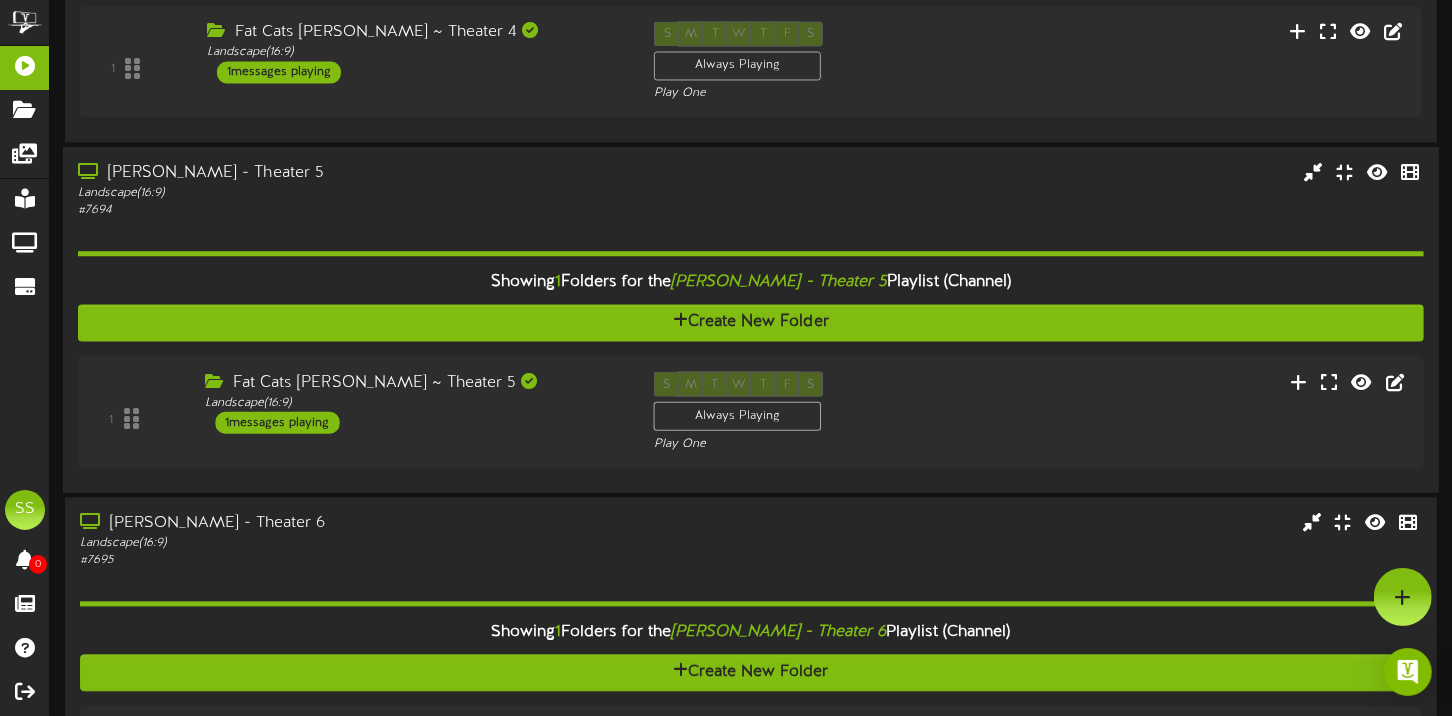 scroll, scrollTop: 2366, scrollLeft: 0, axis: vertical 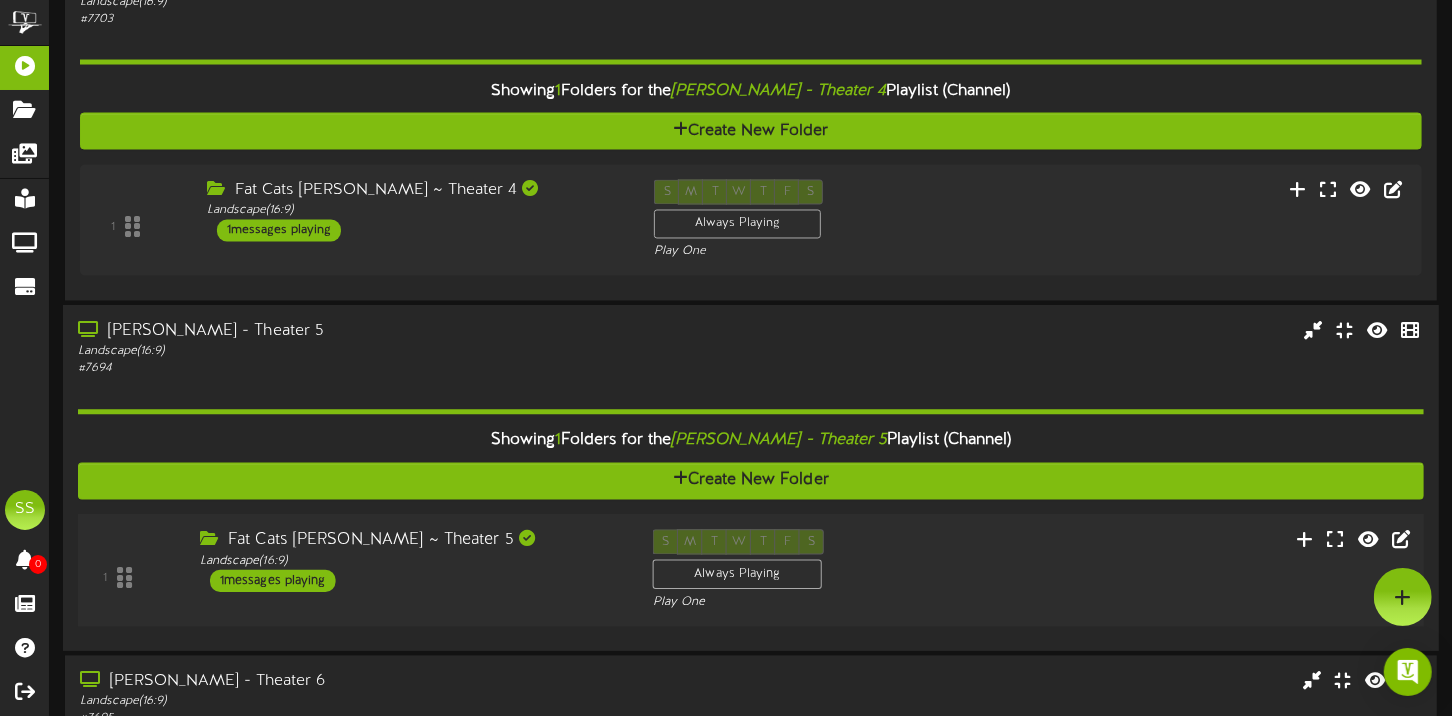 click on "Fat Cats Gilbert ~ Theater 5
Landscape  ( 16:9 )
1  messages playing" at bounding box center [411, 561] 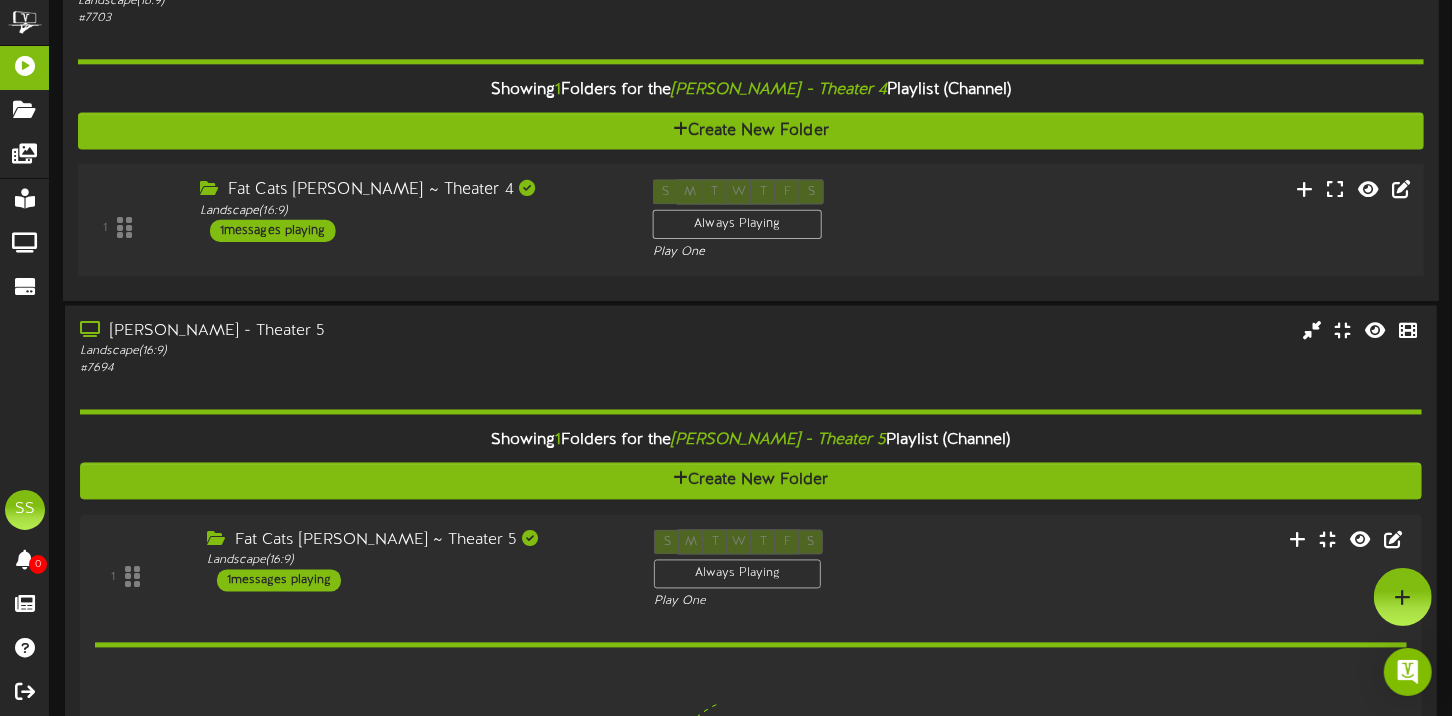 click on "Fat Cats Gilbert ~ Theater 4
Landscape  ( 16:9 )
1  messages playing" at bounding box center [411, 210] 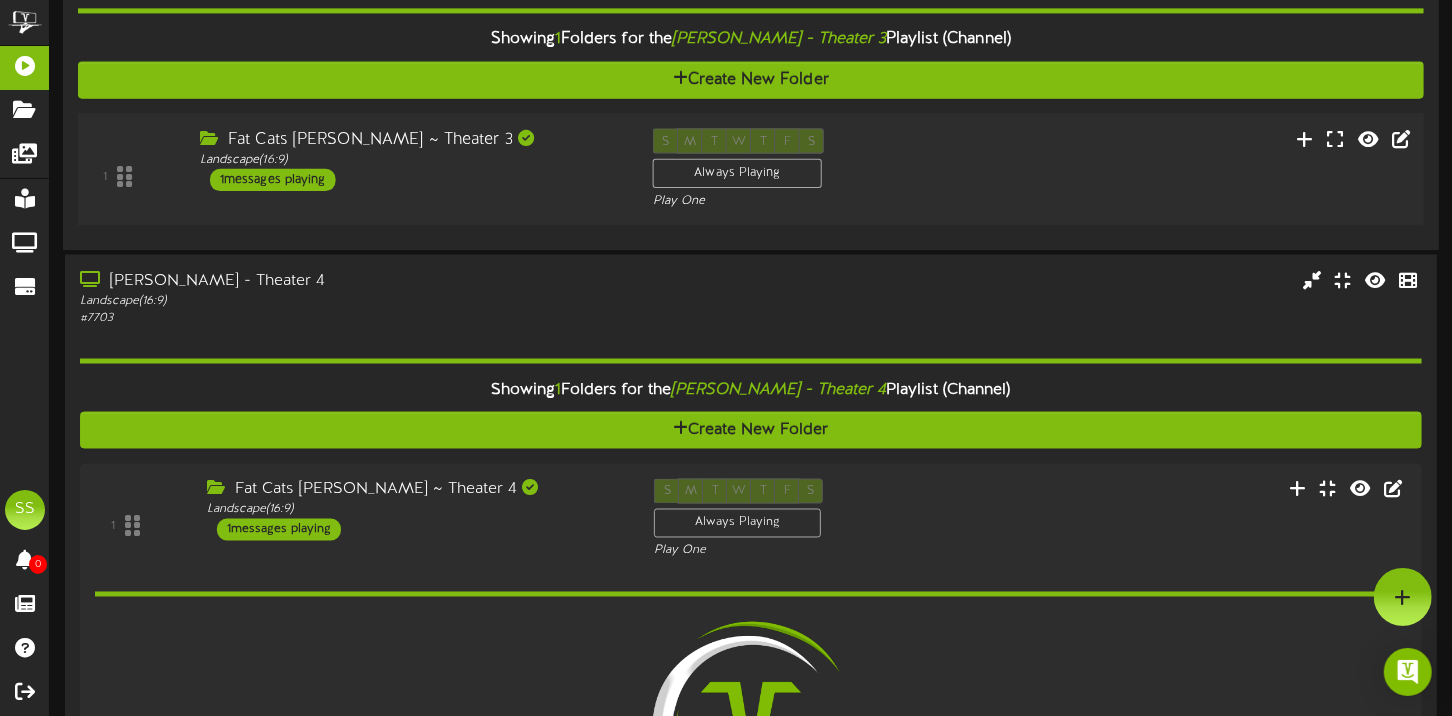 click on "1
Fat Cats Gilbert ~ Theater 3
Landscape  ( 16:9 )
1 S" at bounding box center (750, 169) 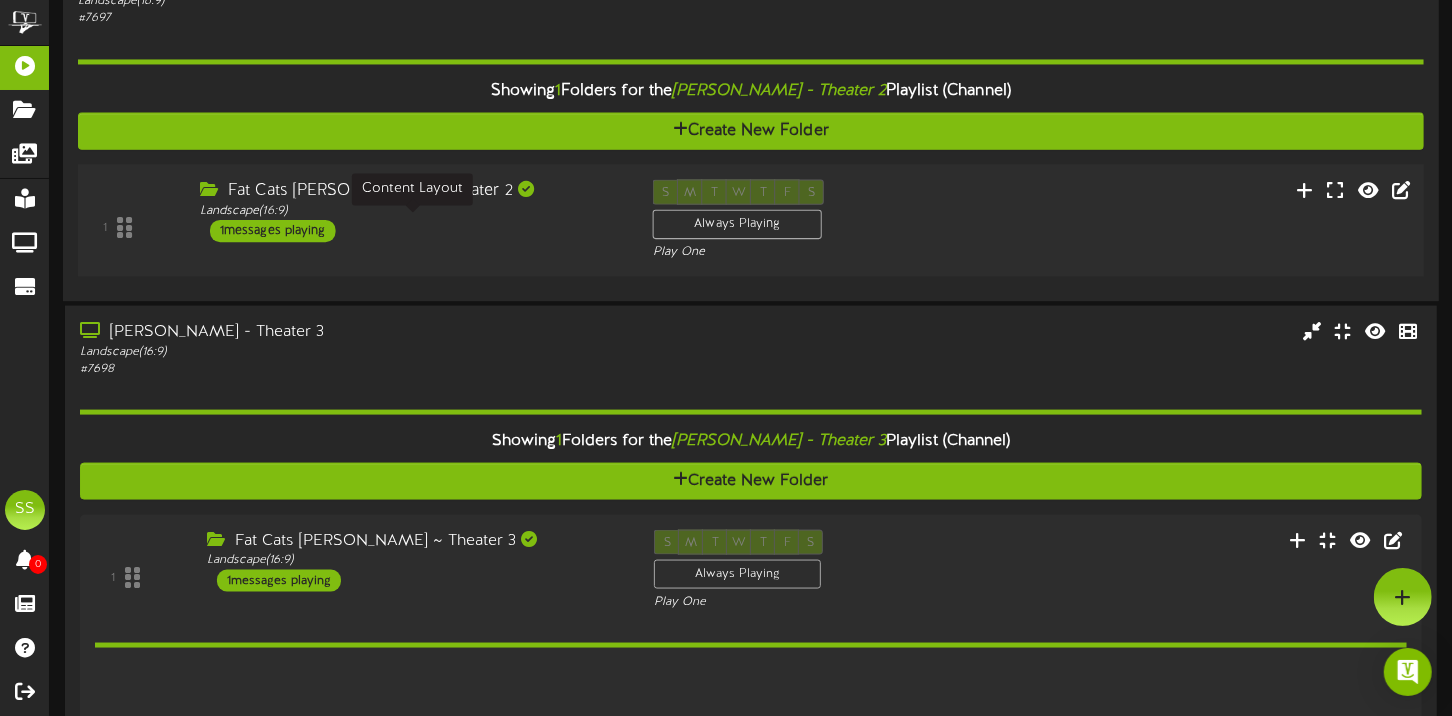 click on "Landscape  ( 16:9 )" at bounding box center (411, 210) 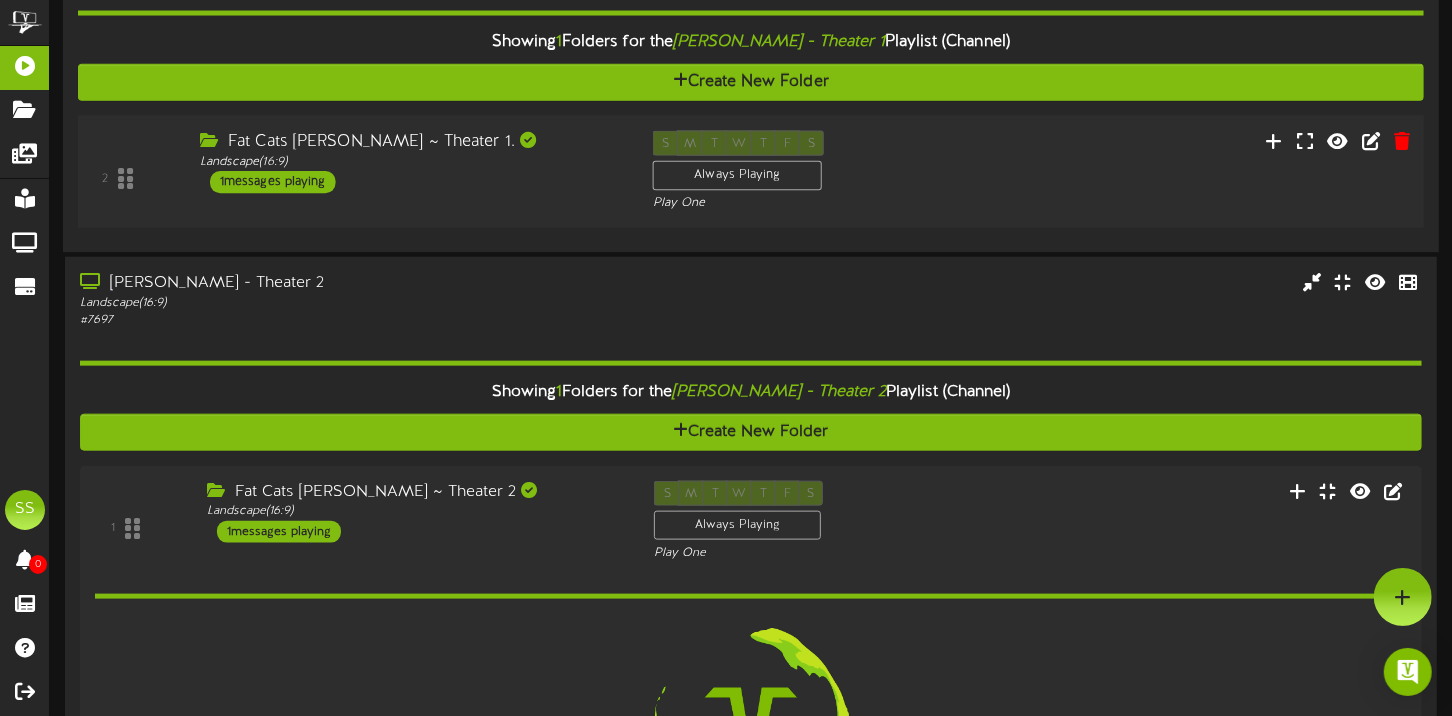 click on "Fat Cats Gilbert ~ Theater 1.
Landscape  ( 16:9 )
1  messages playing" at bounding box center (411, 161) 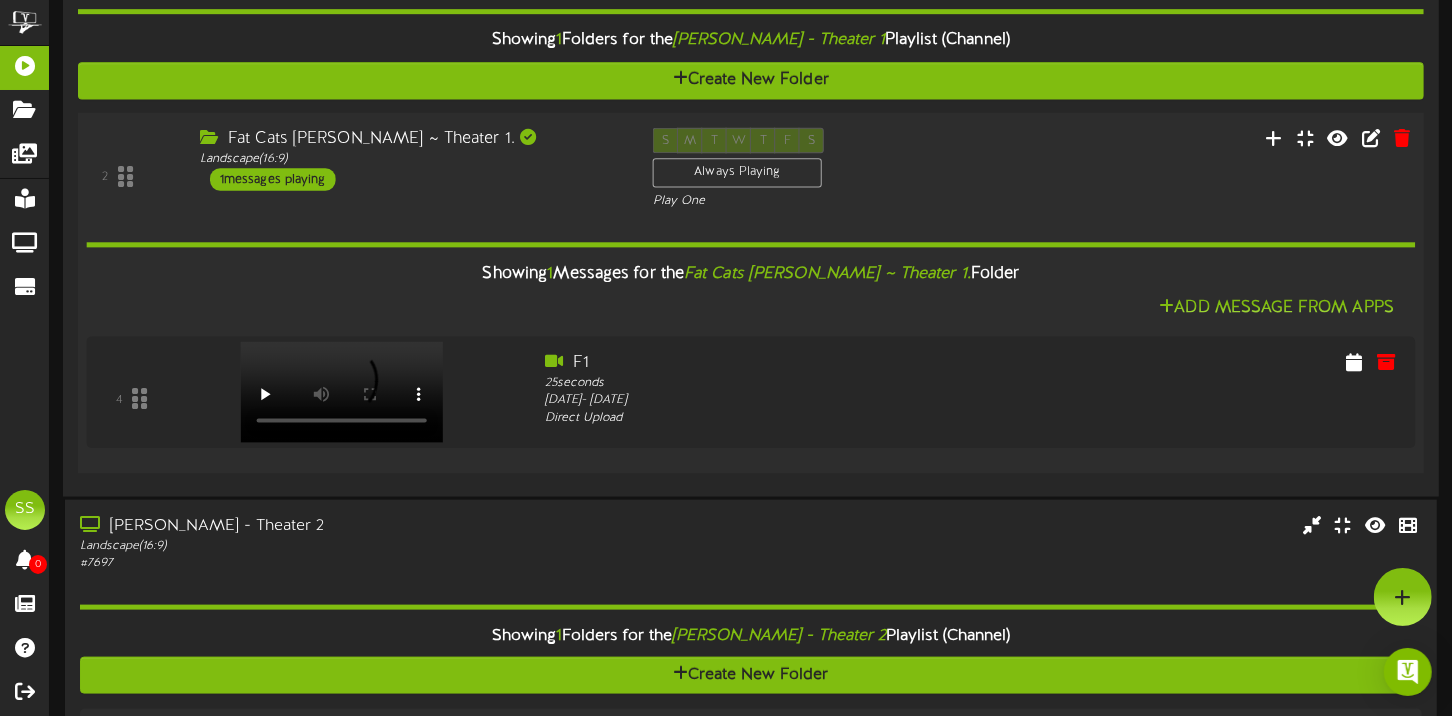 scroll, scrollTop: 1266, scrollLeft: 0, axis: vertical 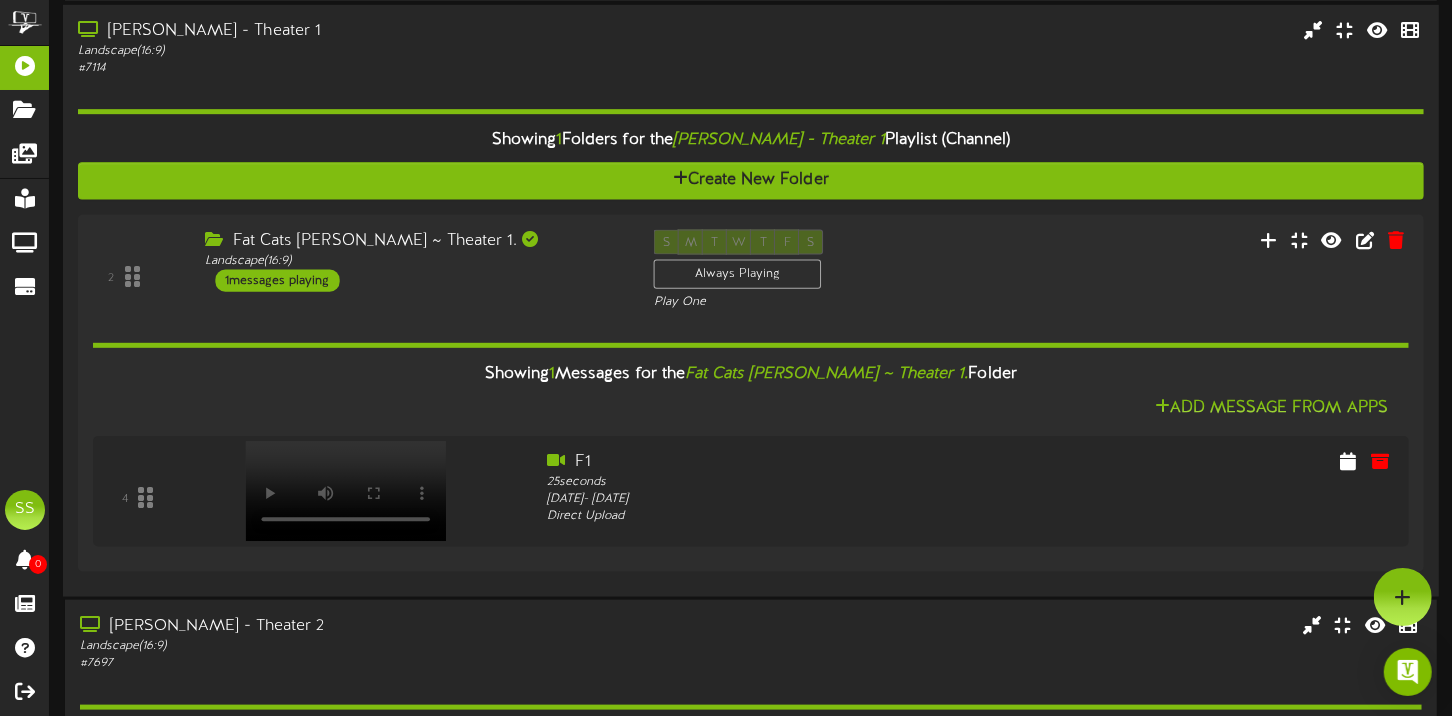 click on "Landscape  ( 16:9 )" at bounding box center [349, 51] 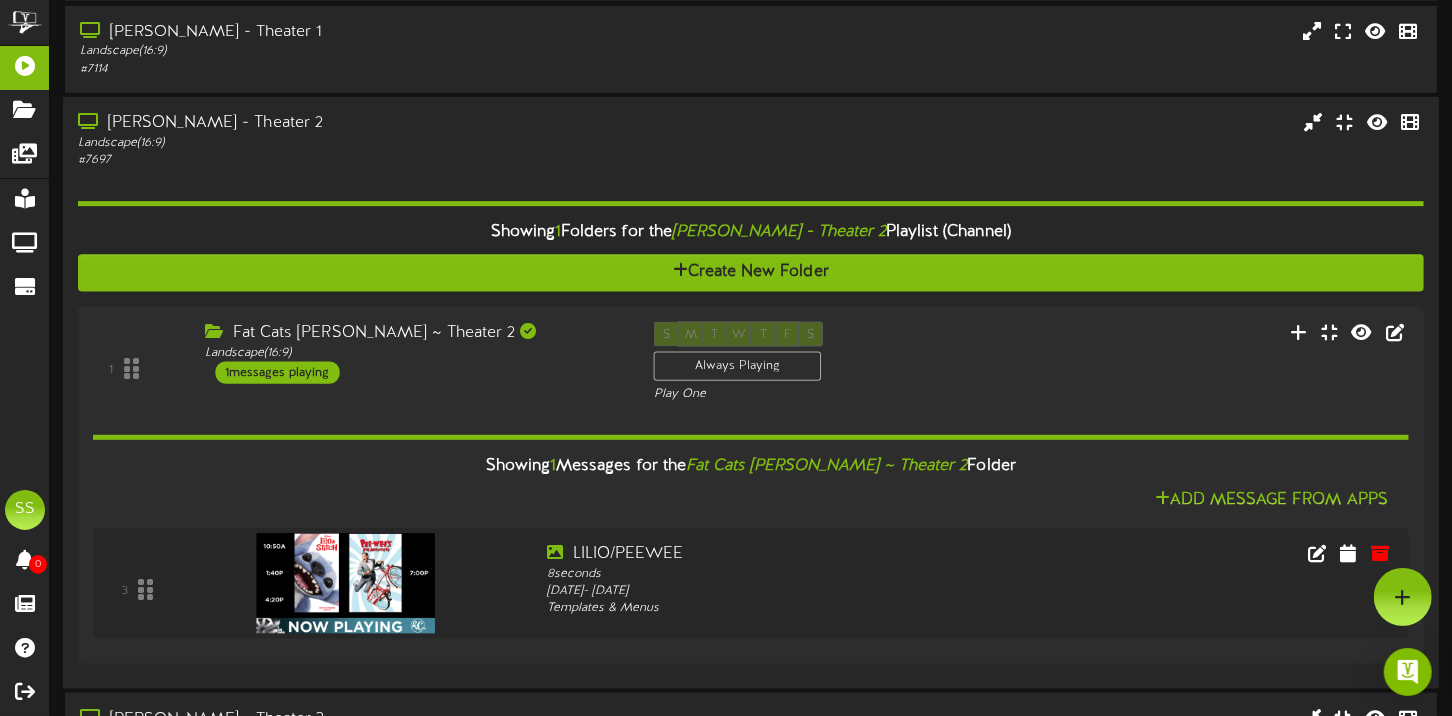 click on "Landscape  ( 16:9 )" at bounding box center (349, 143) 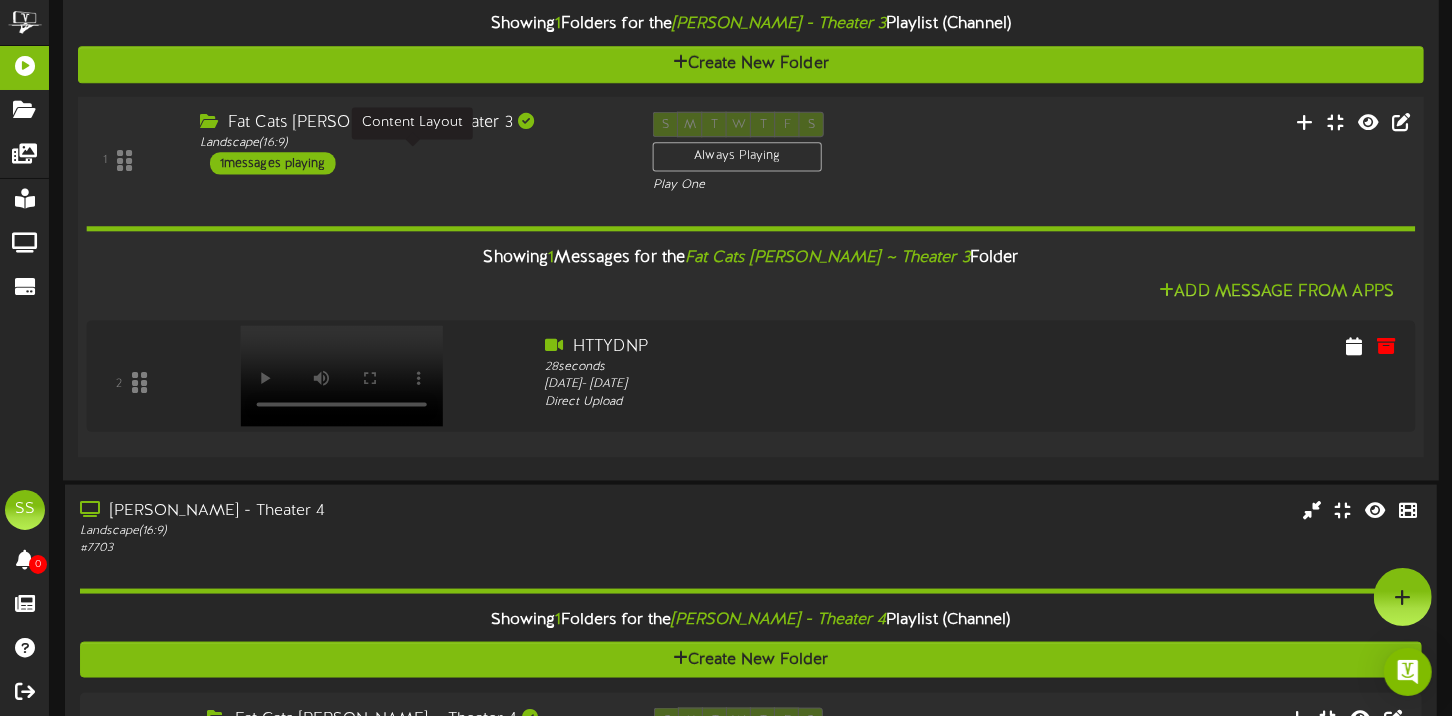 scroll, scrollTop: 1366, scrollLeft: 0, axis: vertical 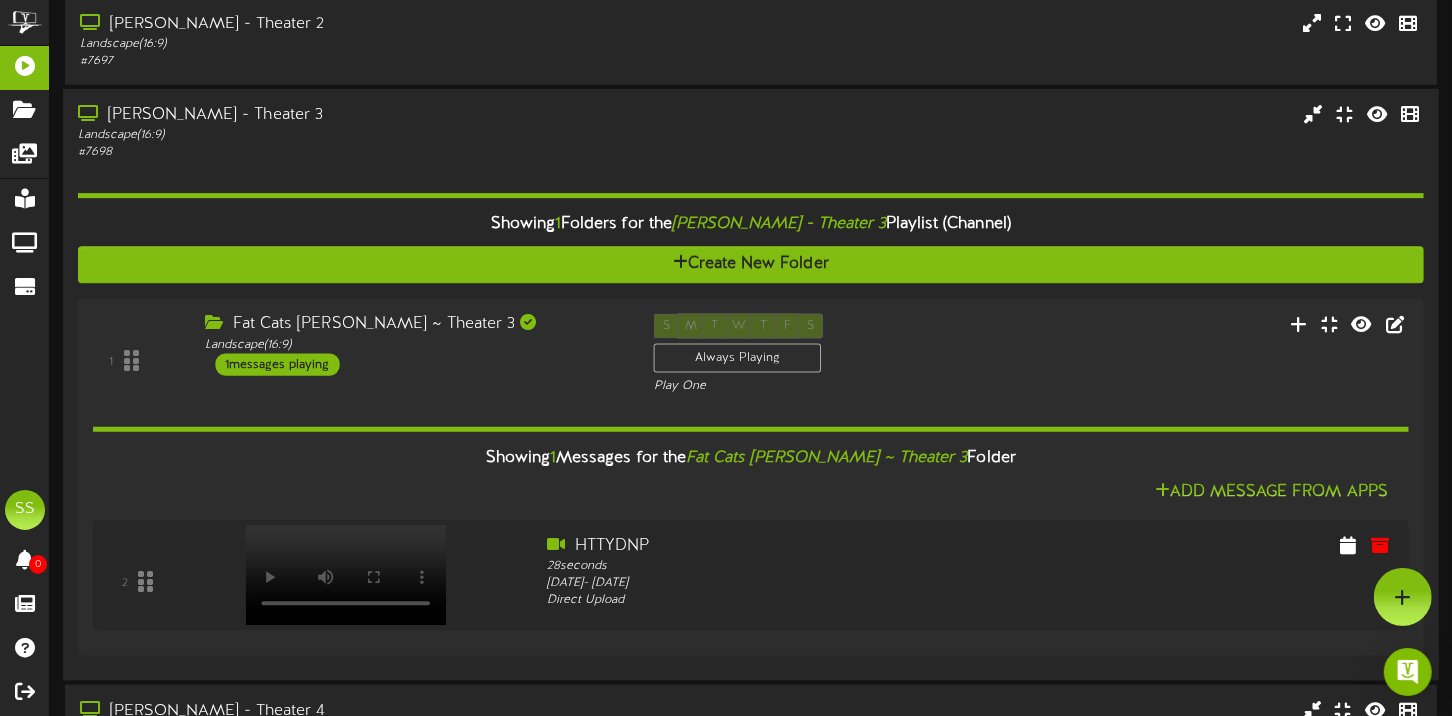 click on "Landscape  ( 16:9 )" at bounding box center (349, 135) 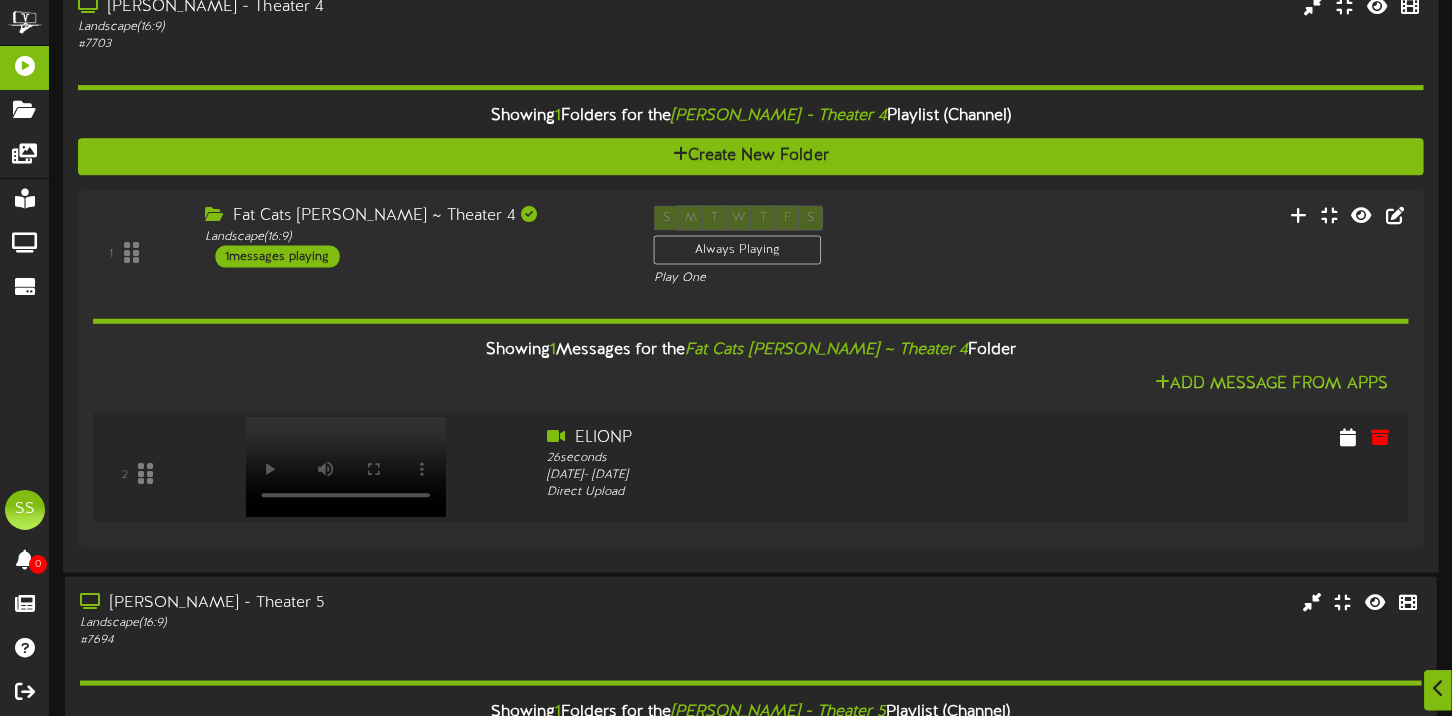 click on "# 7703" at bounding box center (349, 44) 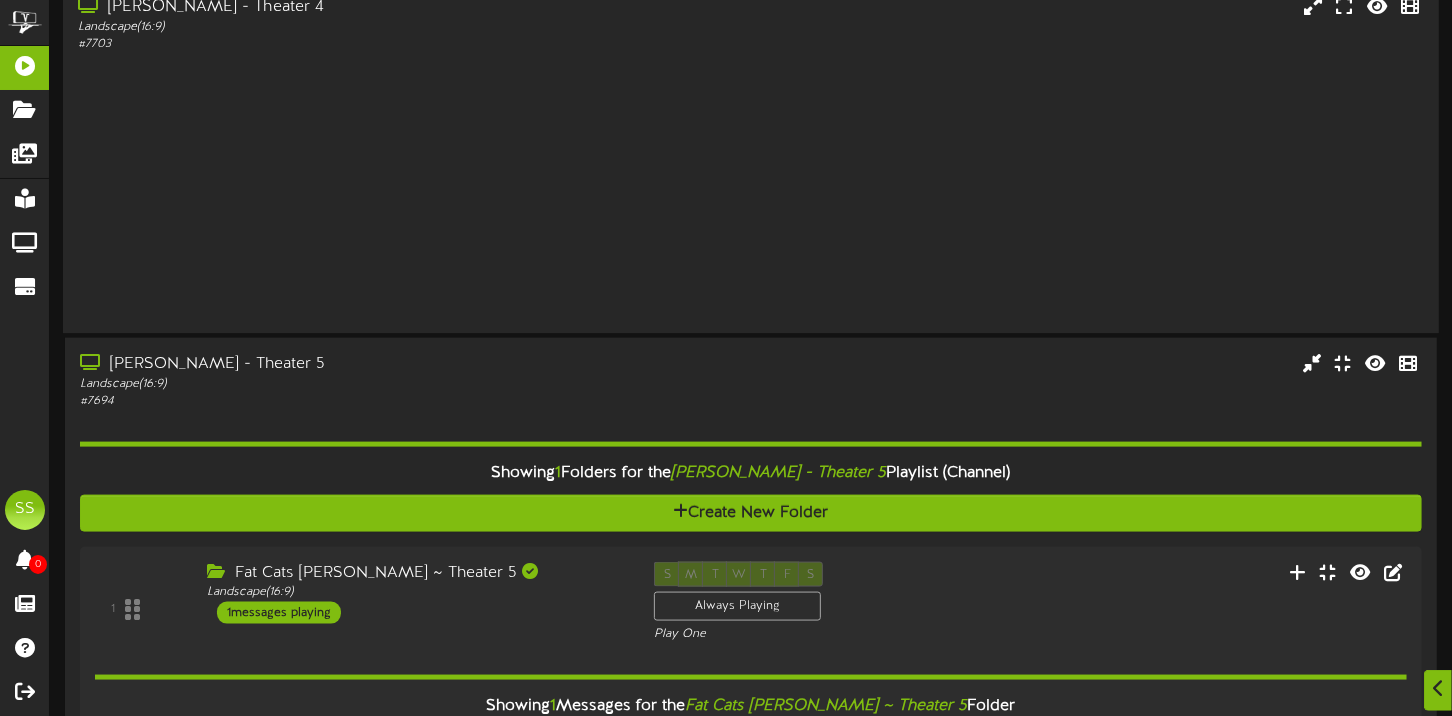 scroll, scrollTop: 1567, scrollLeft: 0, axis: vertical 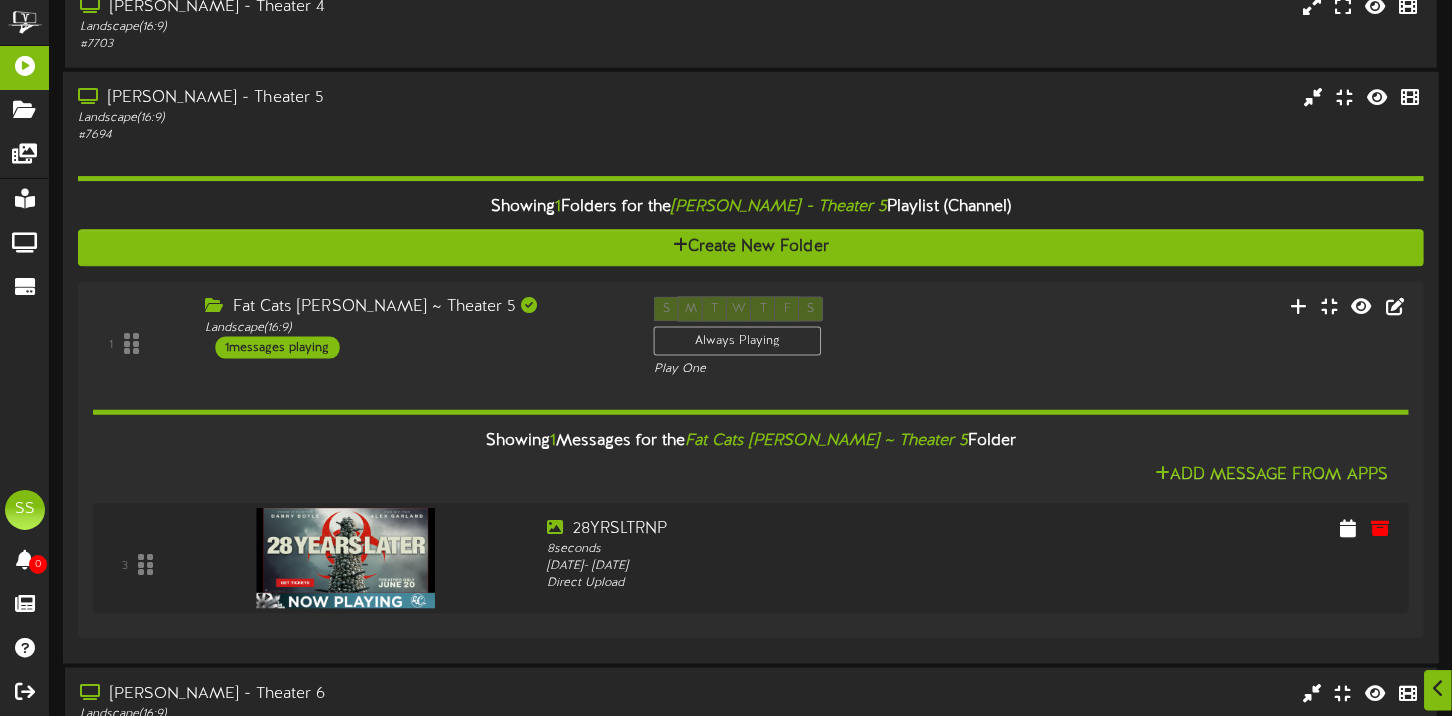 click on "Landscape  ( 16:9 )" at bounding box center [349, 118] 